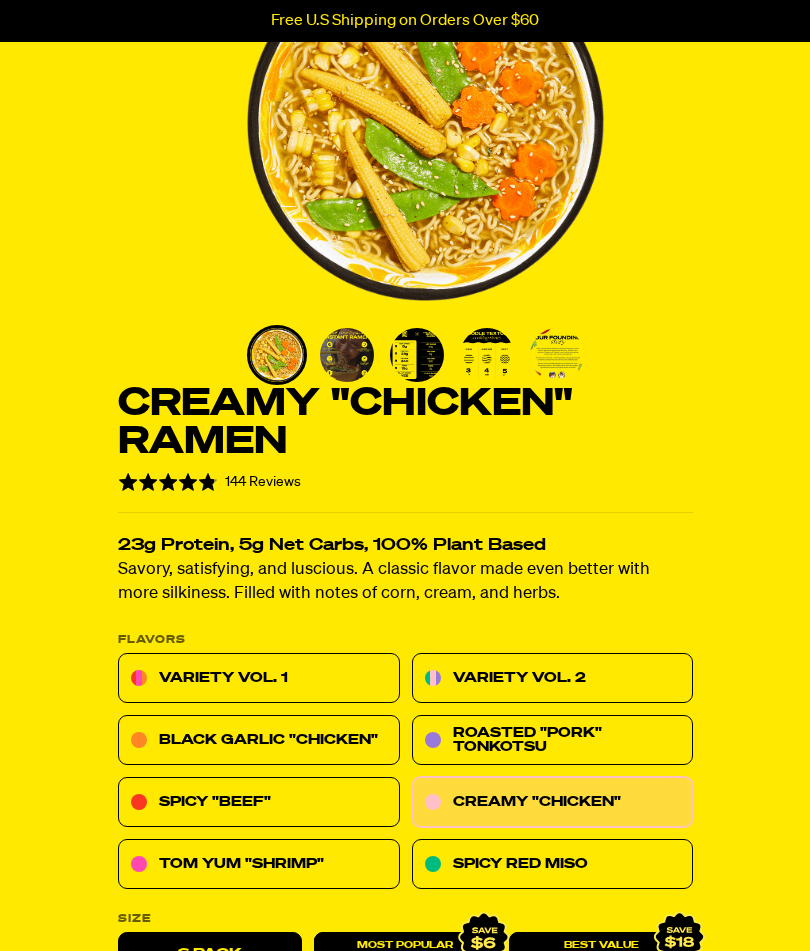 scroll, scrollTop: 405, scrollLeft: 0, axis: vertical 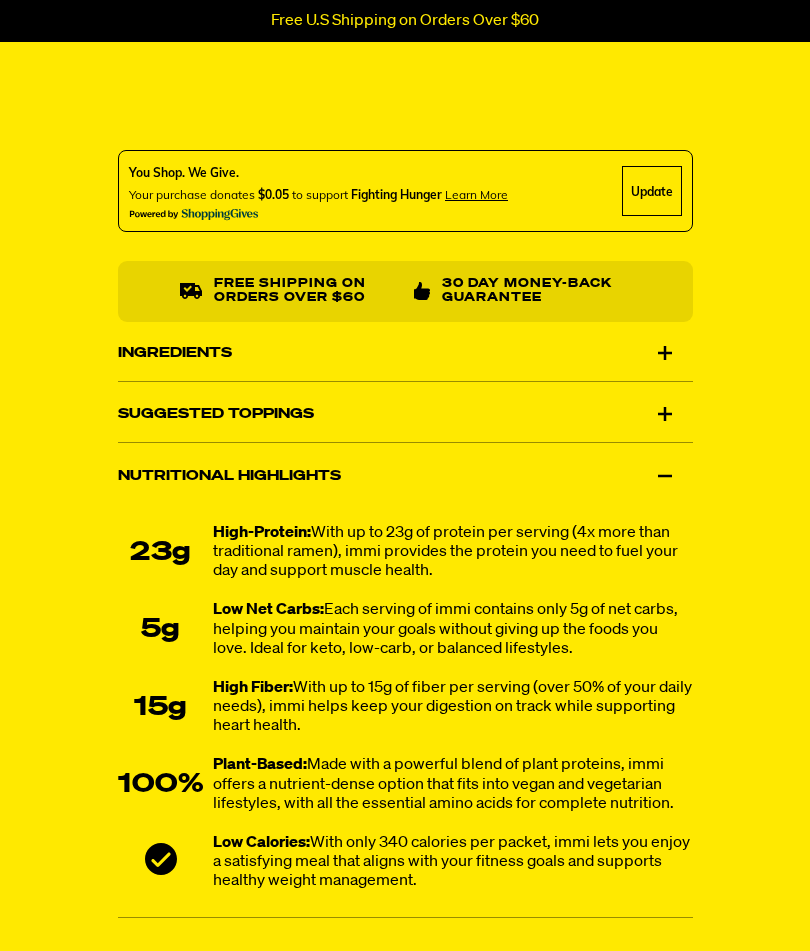 click on "Ingredients" at bounding box center (405, 353) 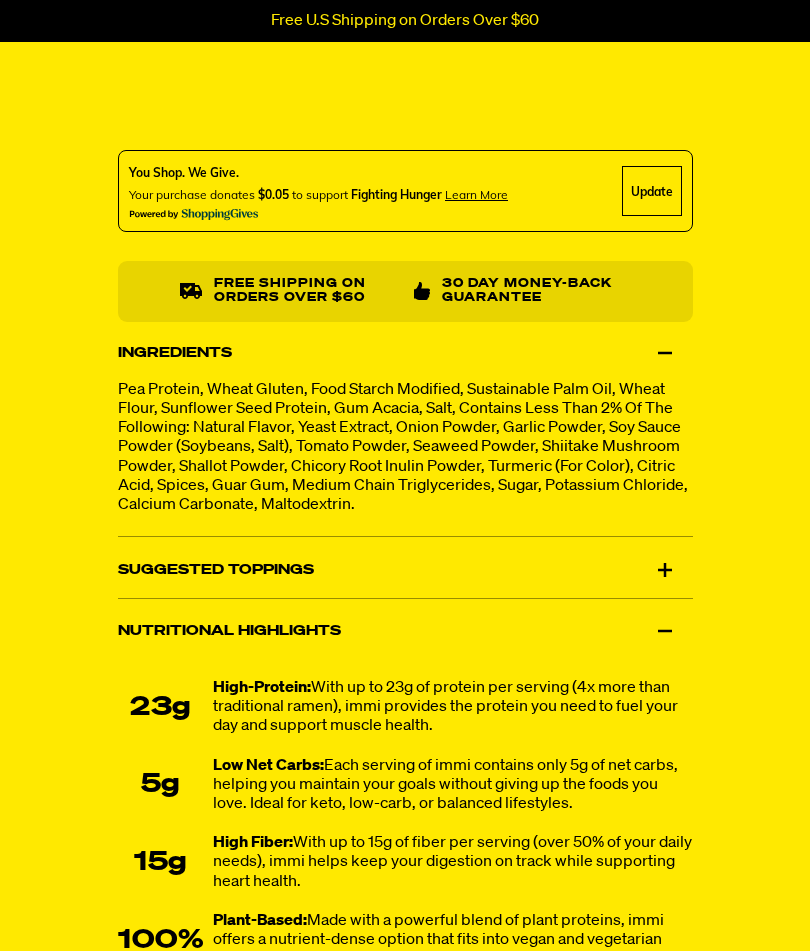 click on "Ingredients" at bounding box center (405, 353) 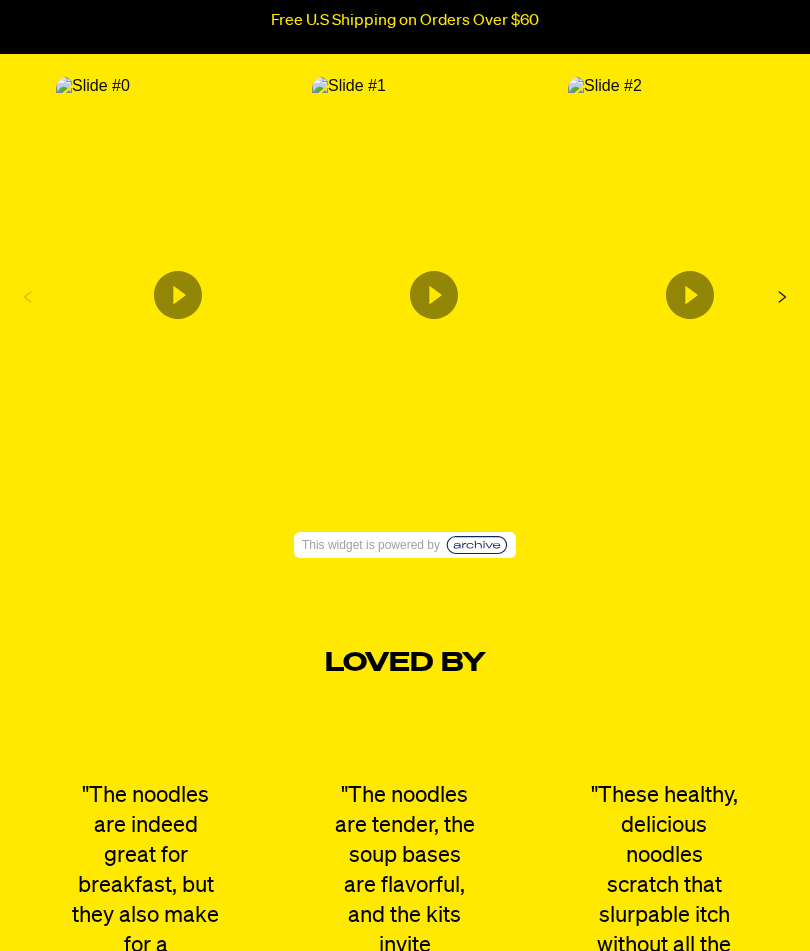 scroll, scrollTop: 4048, scrollLeft: 0, axis: vertical 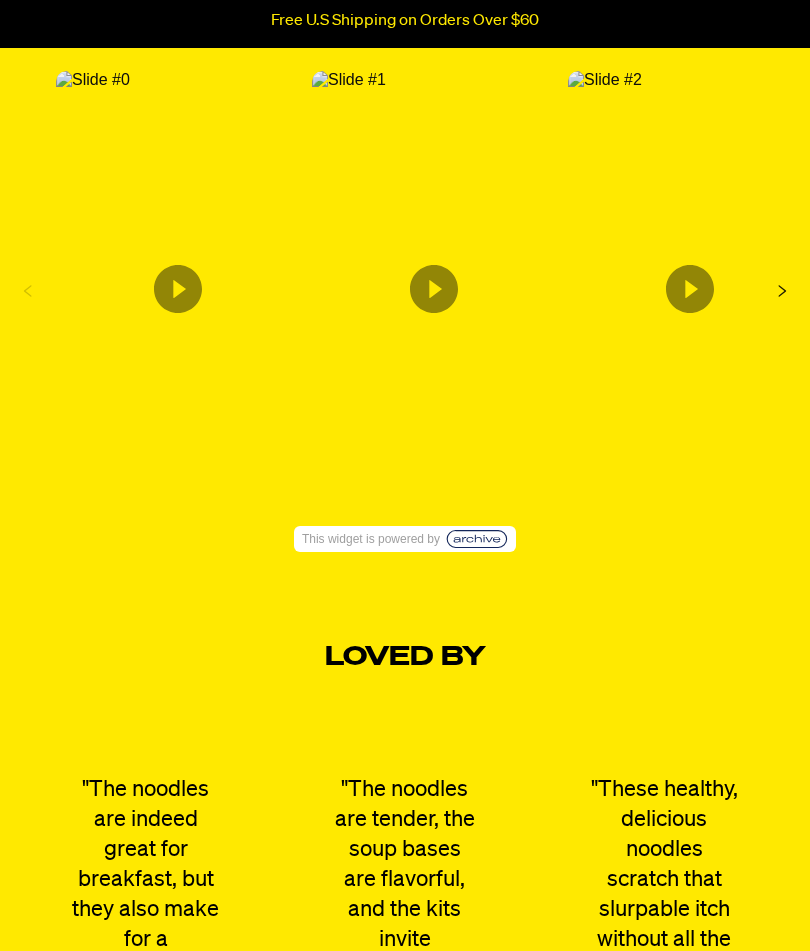 click 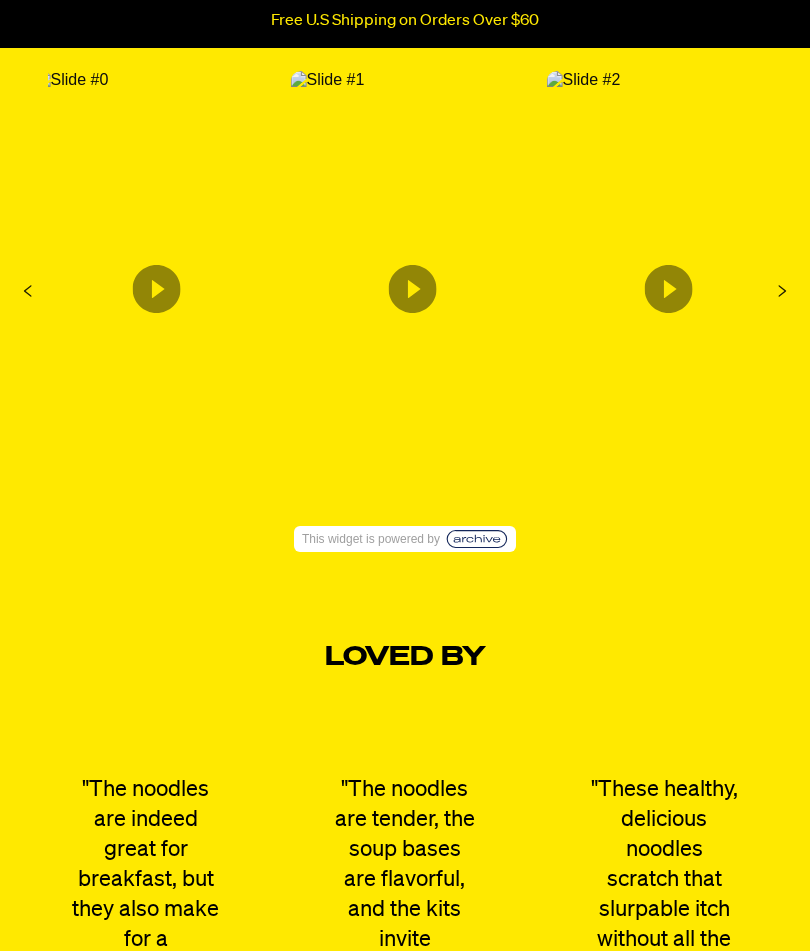 click 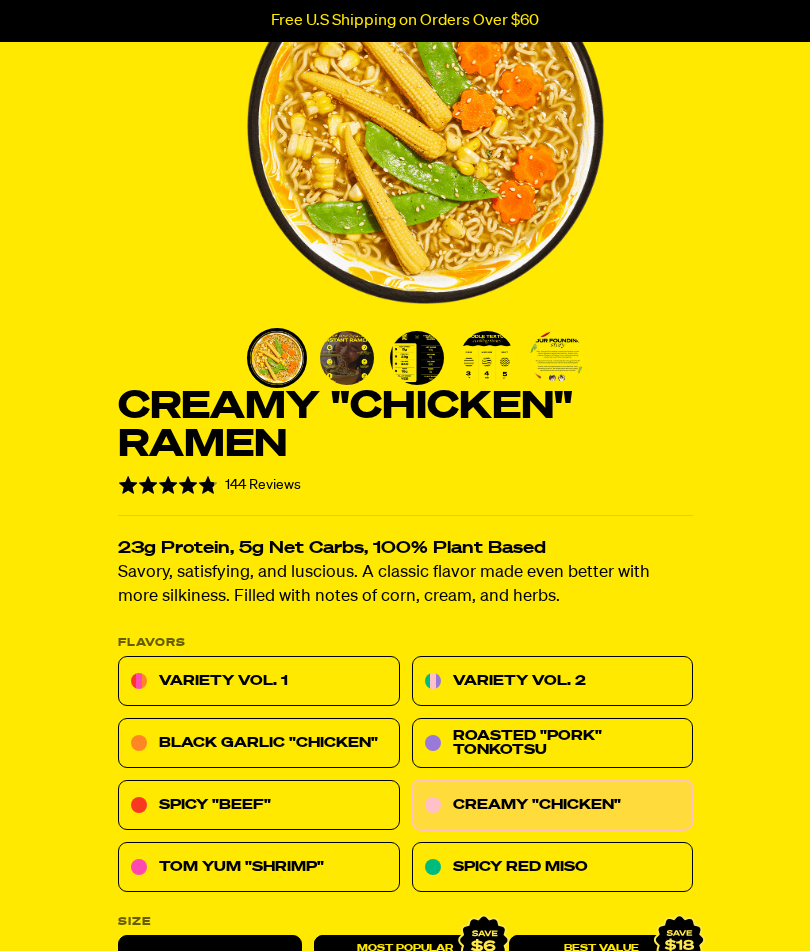 scroll, scrollTop: 0, scrollLeft: 0, axis: both 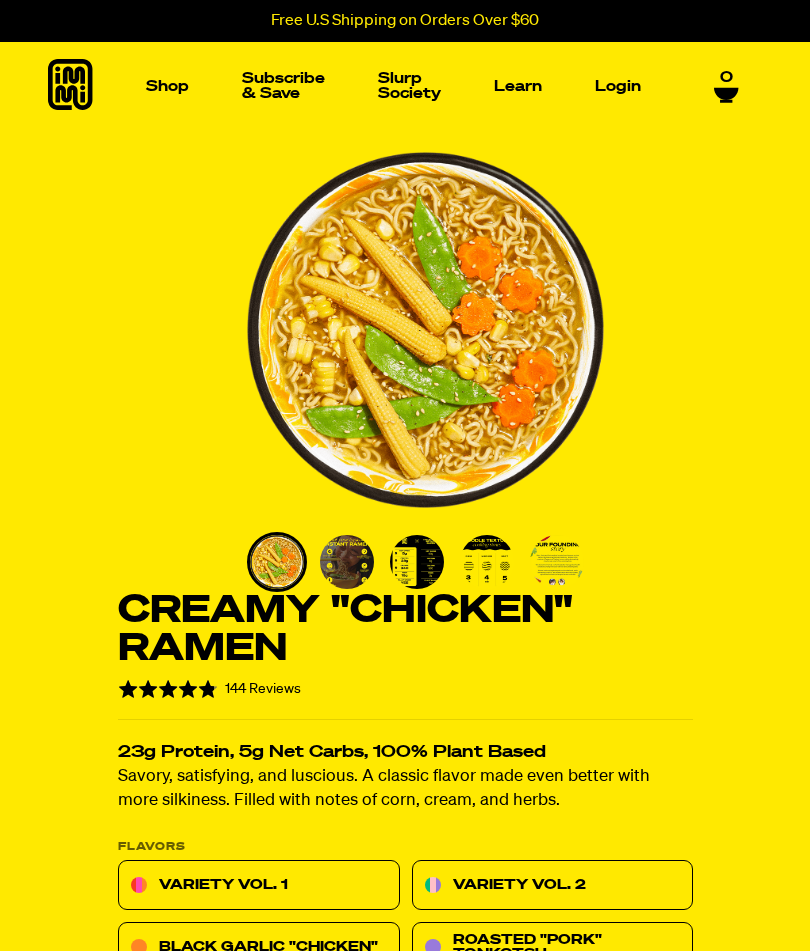 click at bounding box center (105, 235) 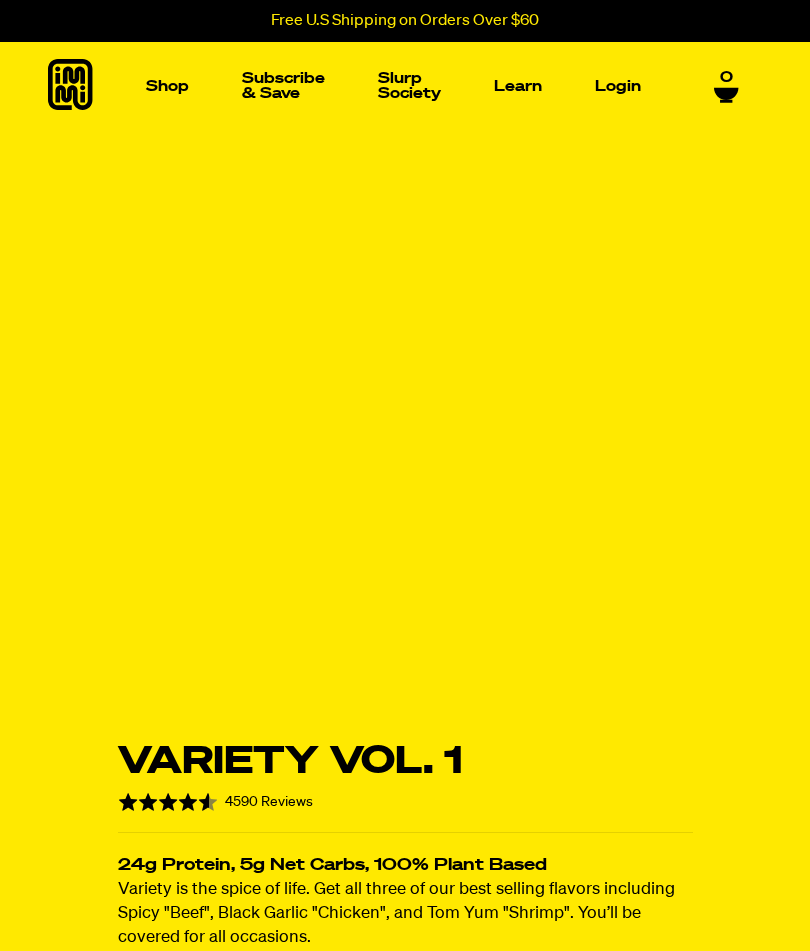 scroll, scrollTop: 0, scrollLeft: 0, axis: both 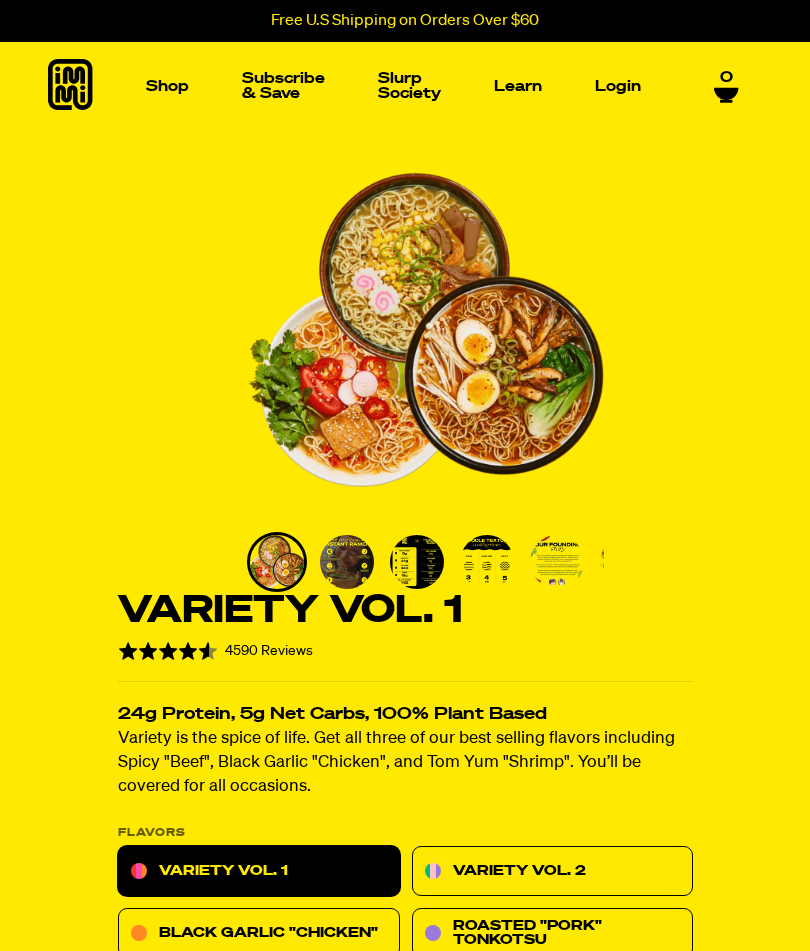click on "Slurp Society" at bounding box center [409, 86] 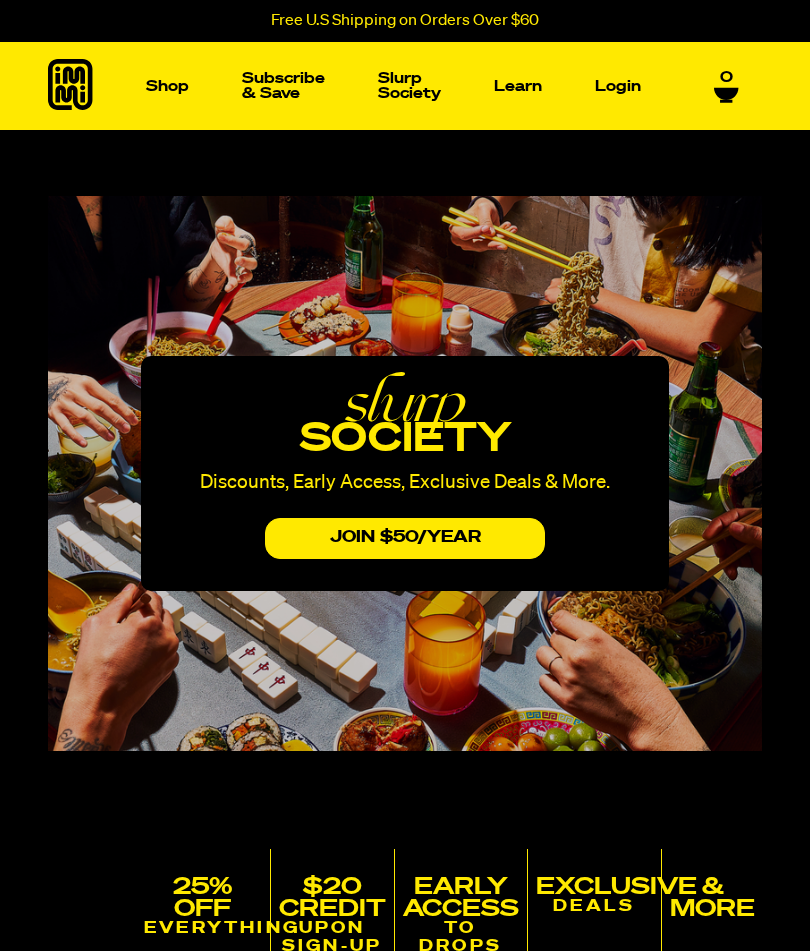 scroll, scrollTop: 0, scrollLeft: 0, axis: both 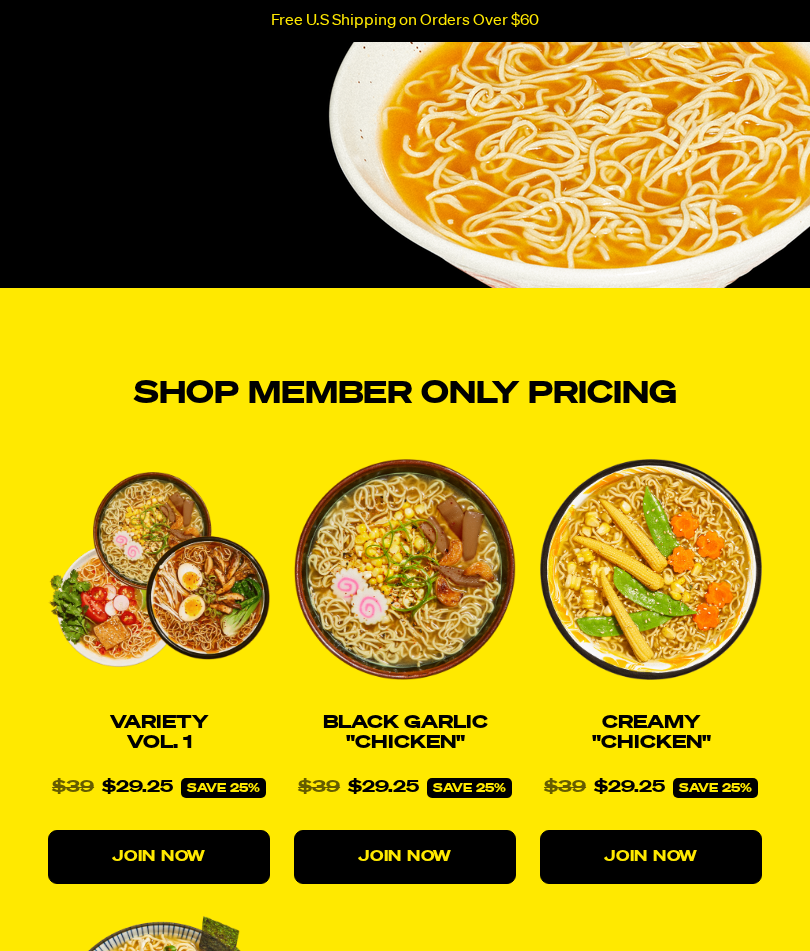 click at bounding box center (405, 570) 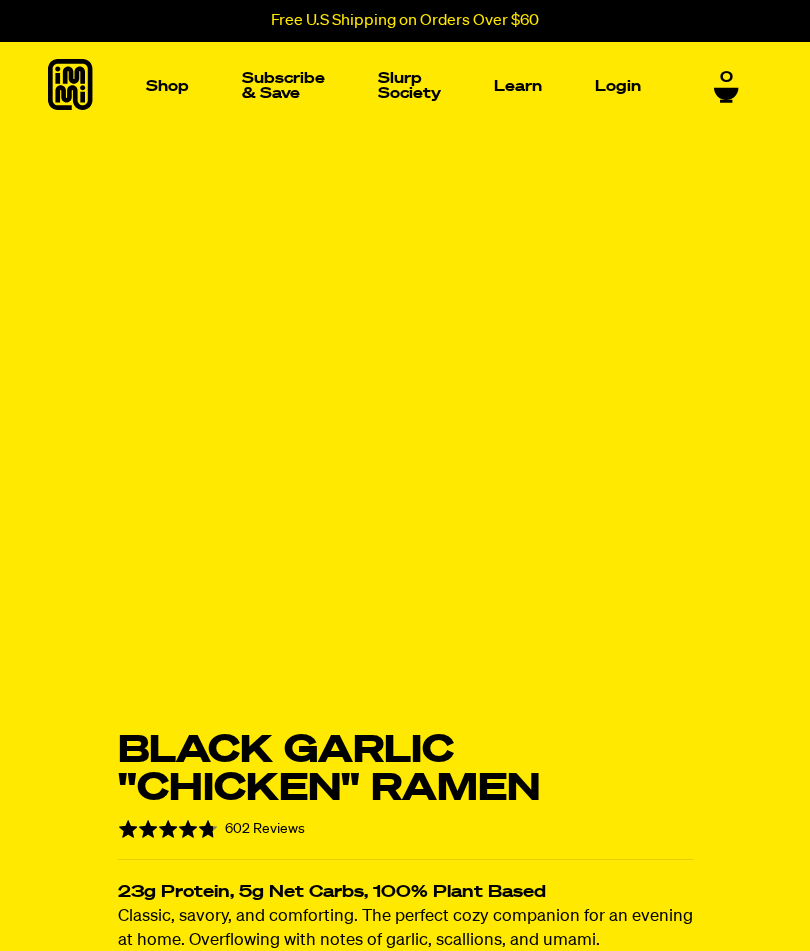 scroll, scrollTop: 0, scrollLeft: 0, axis: both 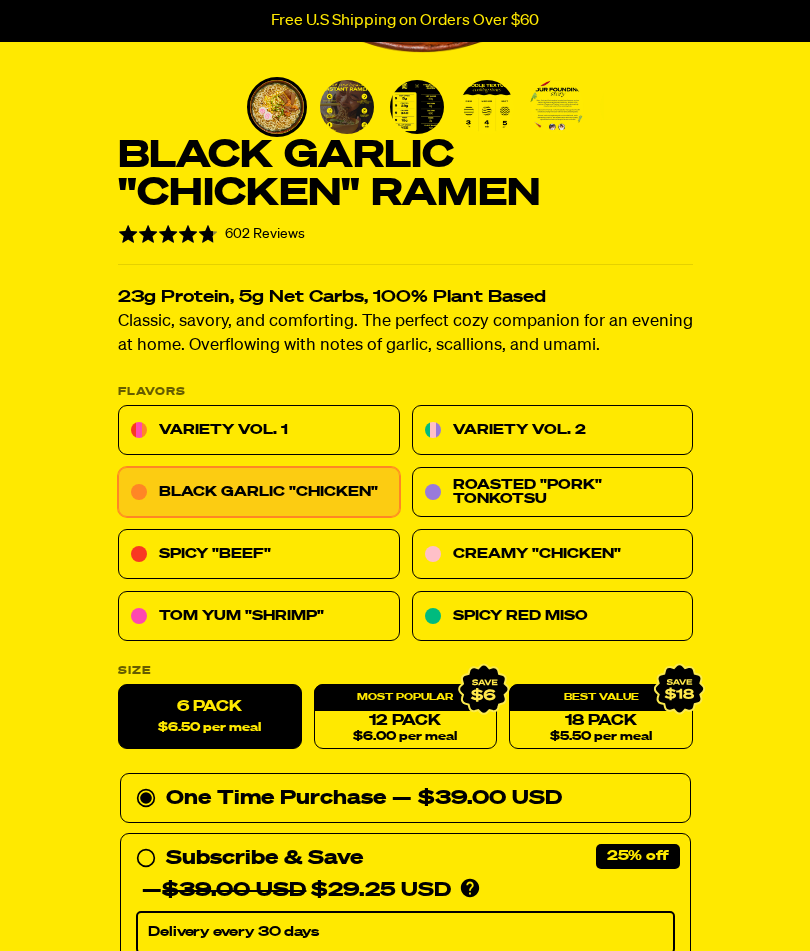 click on "Black Garlic "Chicken"" at bounding box center (259, 493) 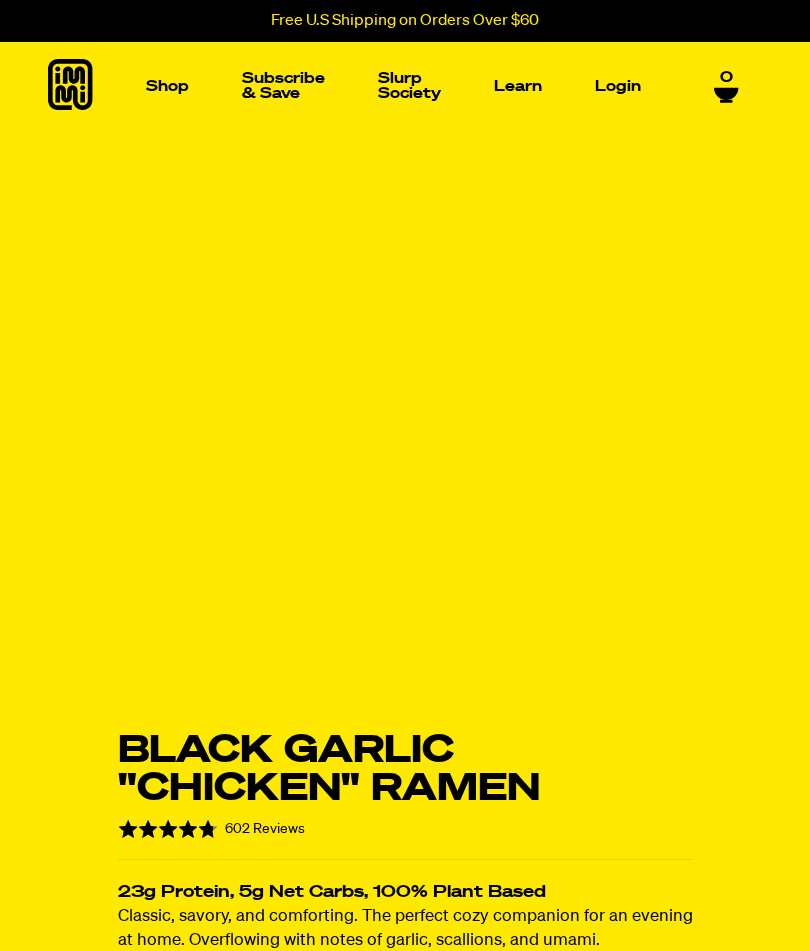 scroll, scrollTop: 0, scrollLeft: 0, axis: both 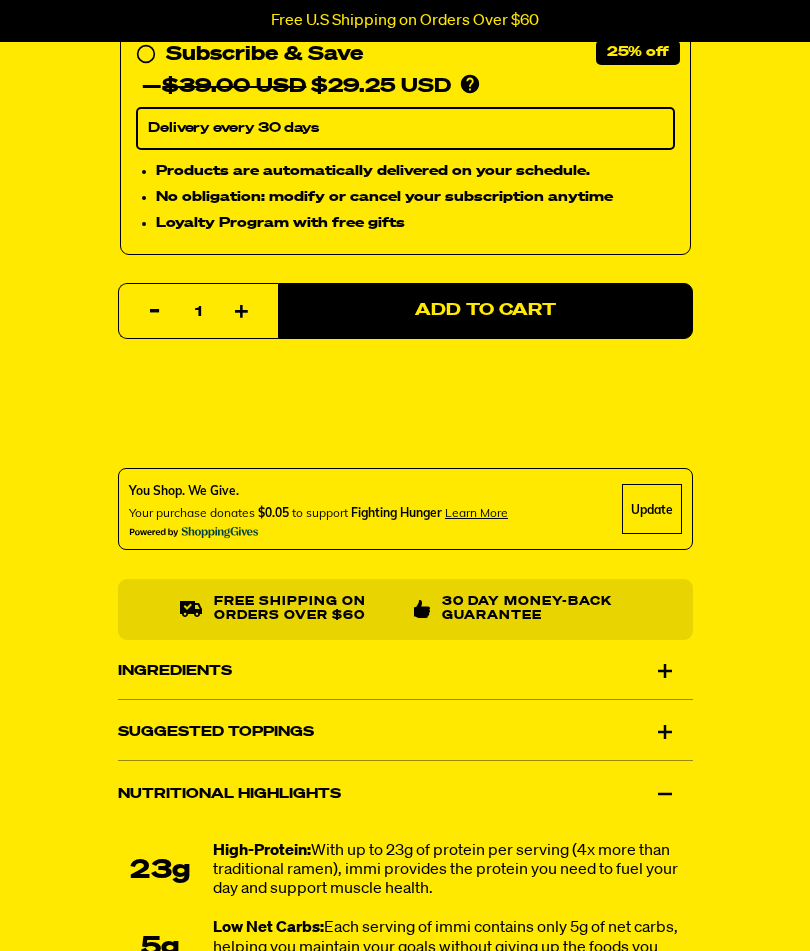 click on "Ingredients" at bounding box center (405, 671) 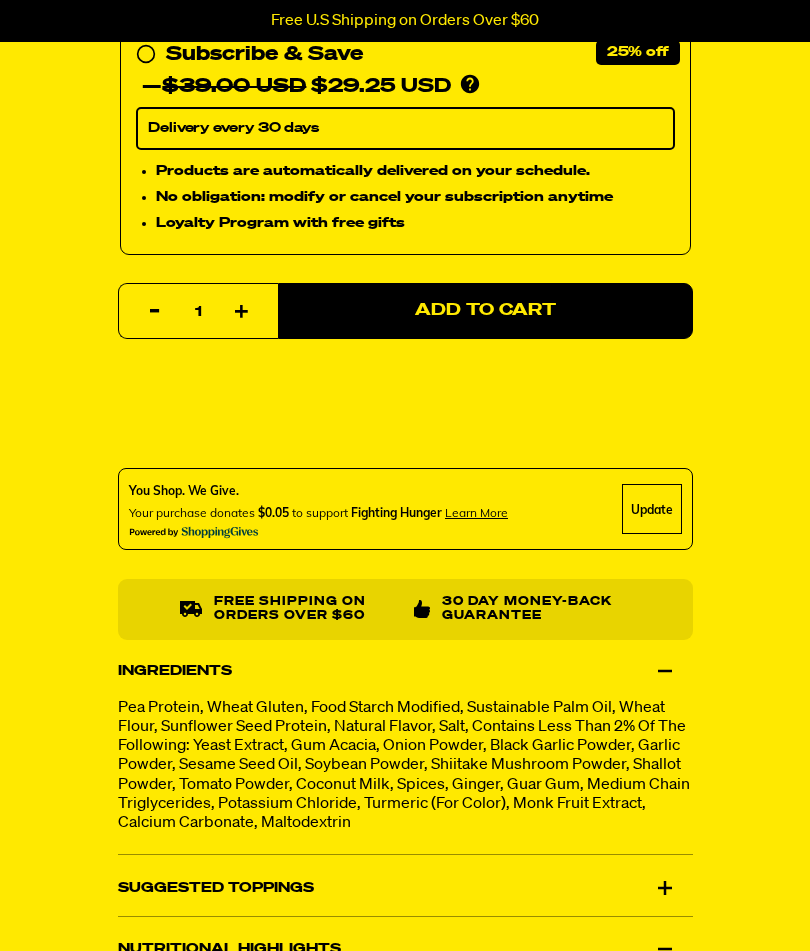 click on "Ingredients" at bounding box center [405, 671] 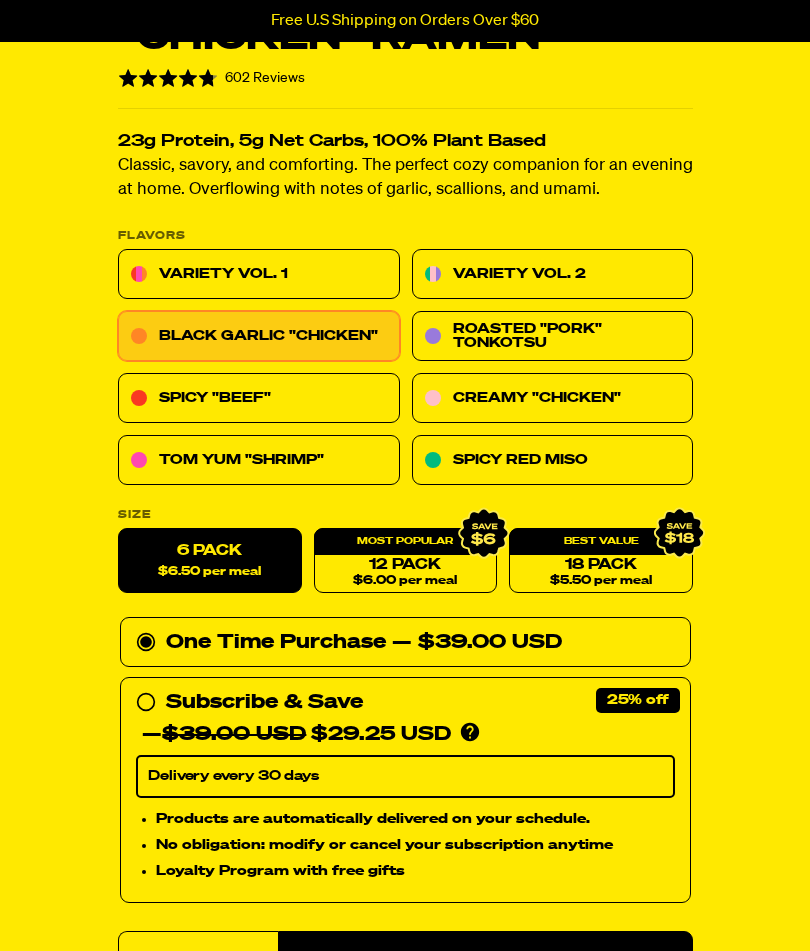 scroll, scrollTop: 609, scrollLeft: 0, axis: vertical 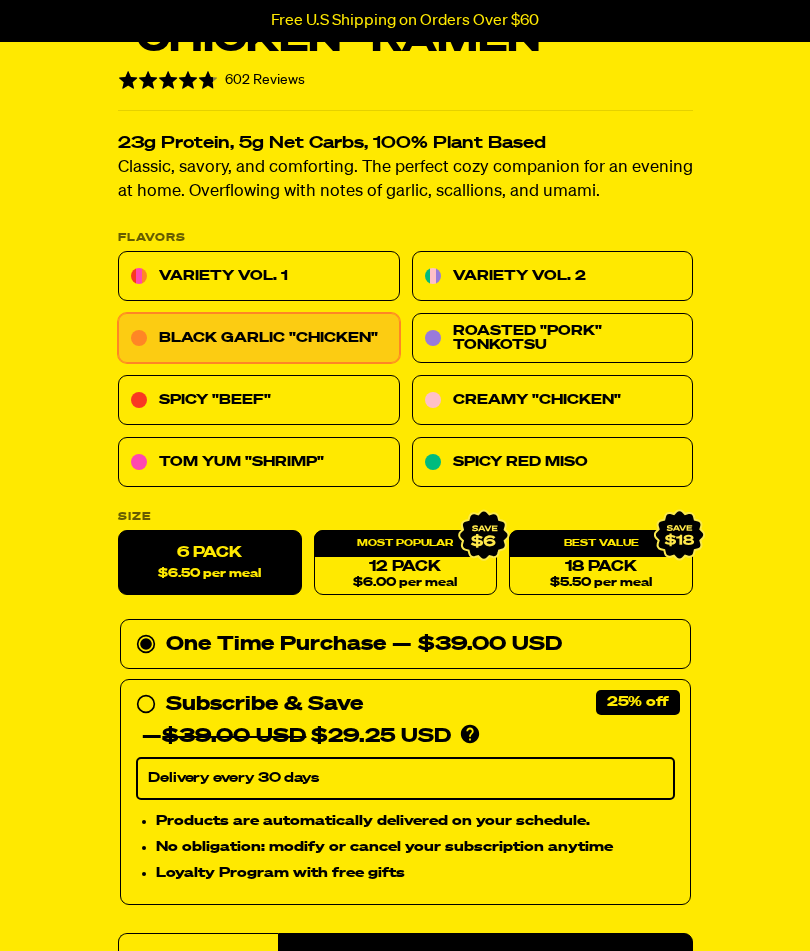 click on "Roasted "Pork" Tonkotsu" at bounding box center (552, 339) 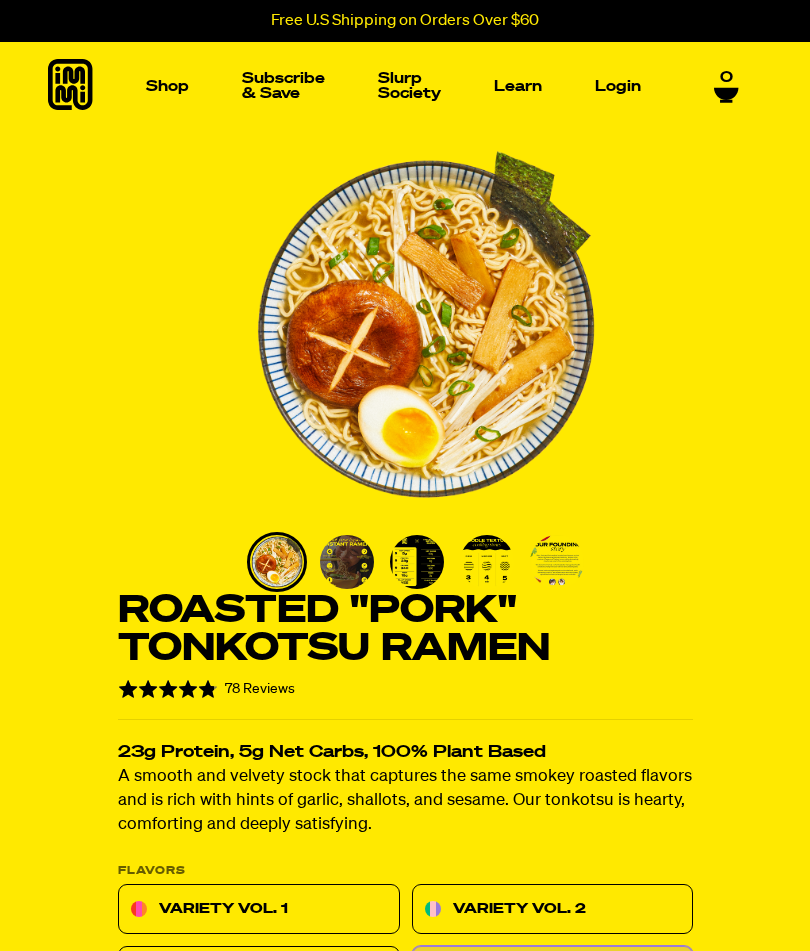 scroll, scrollTop: 370, scrollLeft: 0, axis: vertical 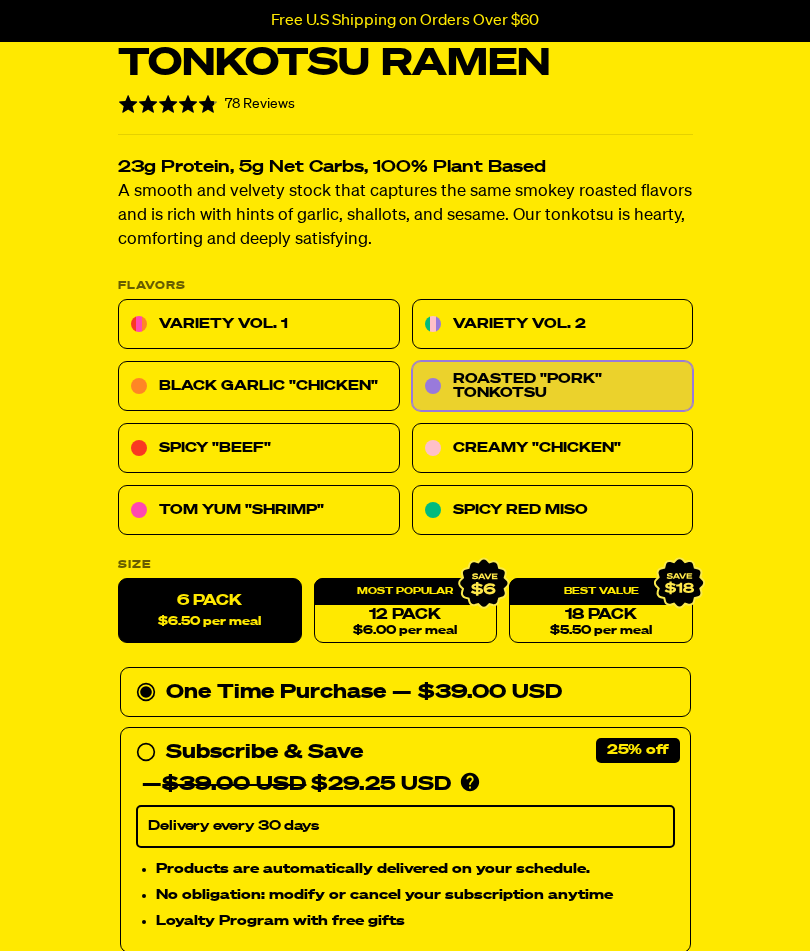 click on "Tom Yum "Shrimp"" at bounding box center [259, 511] 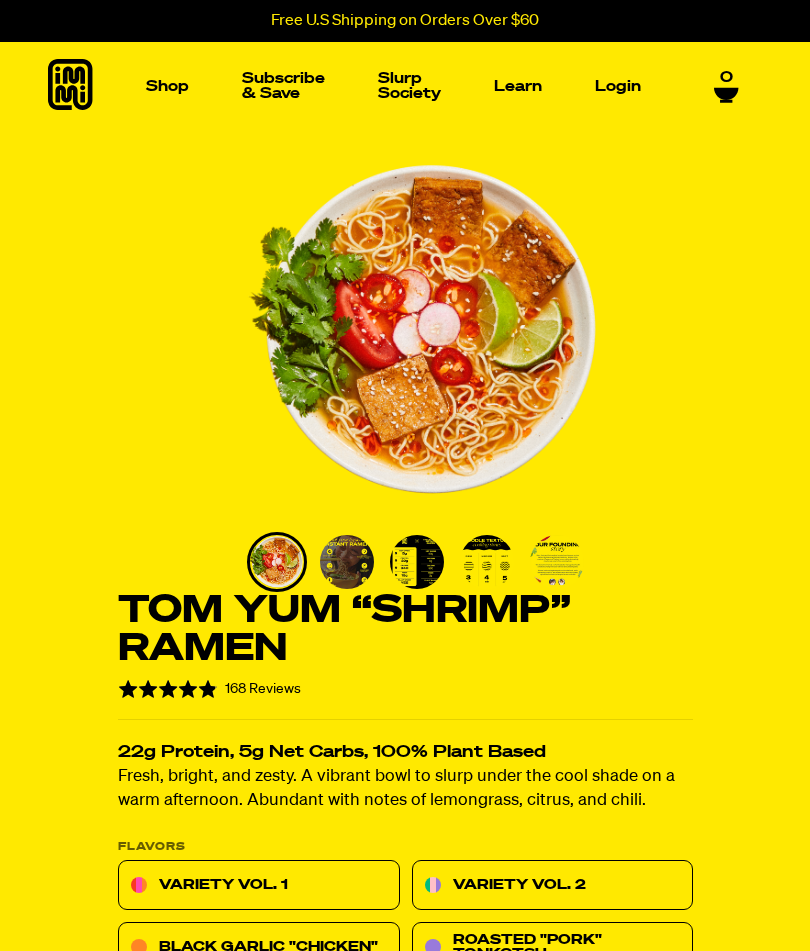 scroll, scrollTop: 0, scrollLeft: 0, axis: both 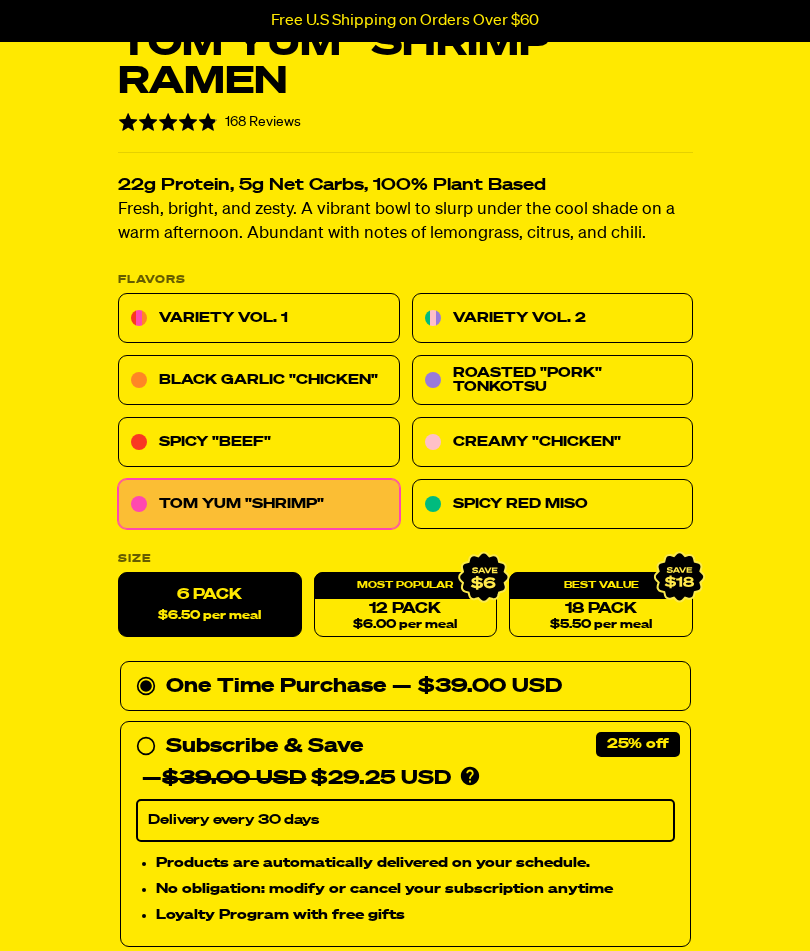 click on "Variety Vol. 1" at bounding box center [259, 319] 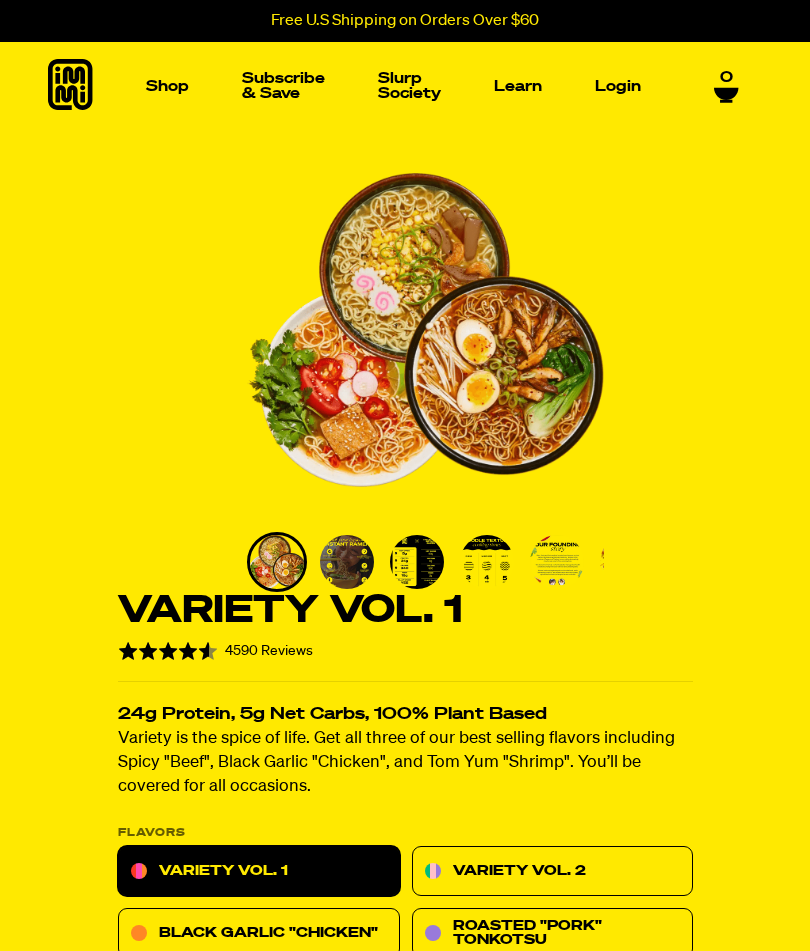scroll, scrollTop: 0, scrollLeft: 0, axis: both 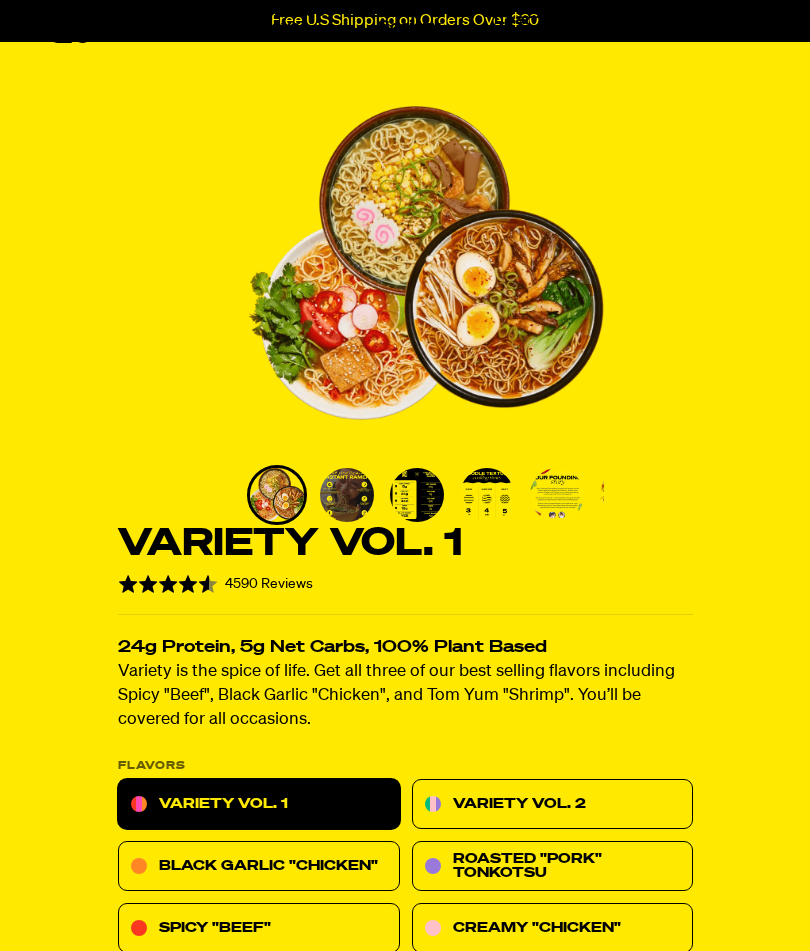 click on "Variety Vol. 2" at bounding box center [552, 805] 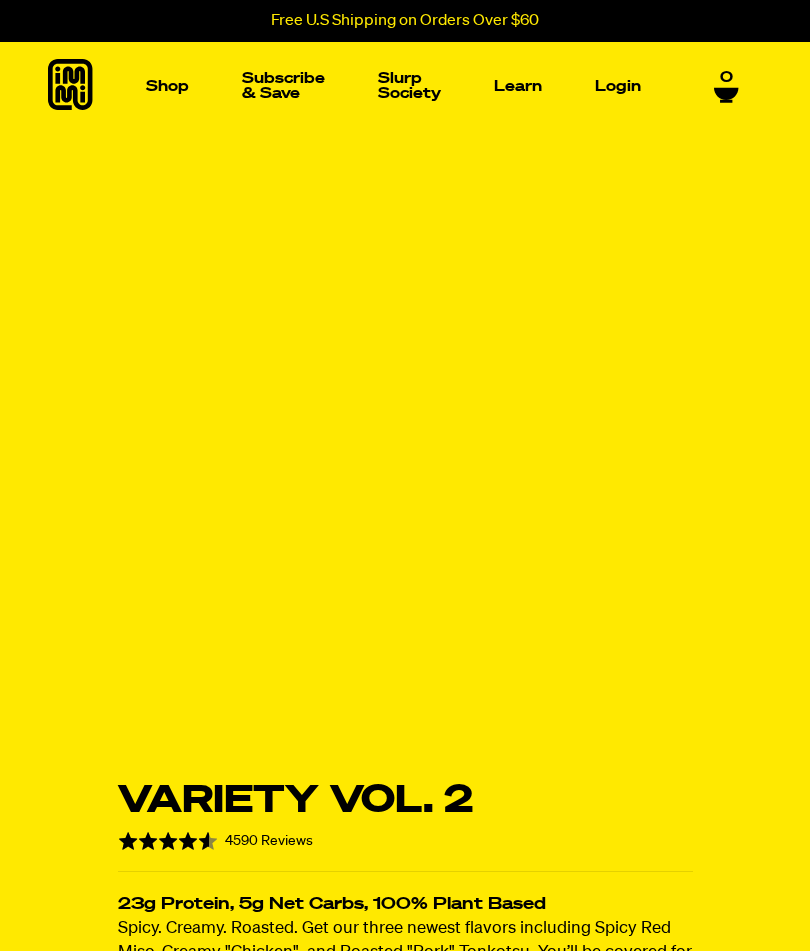 scroll, scrollTop: 0, scrollLeft: 0, axis: both 